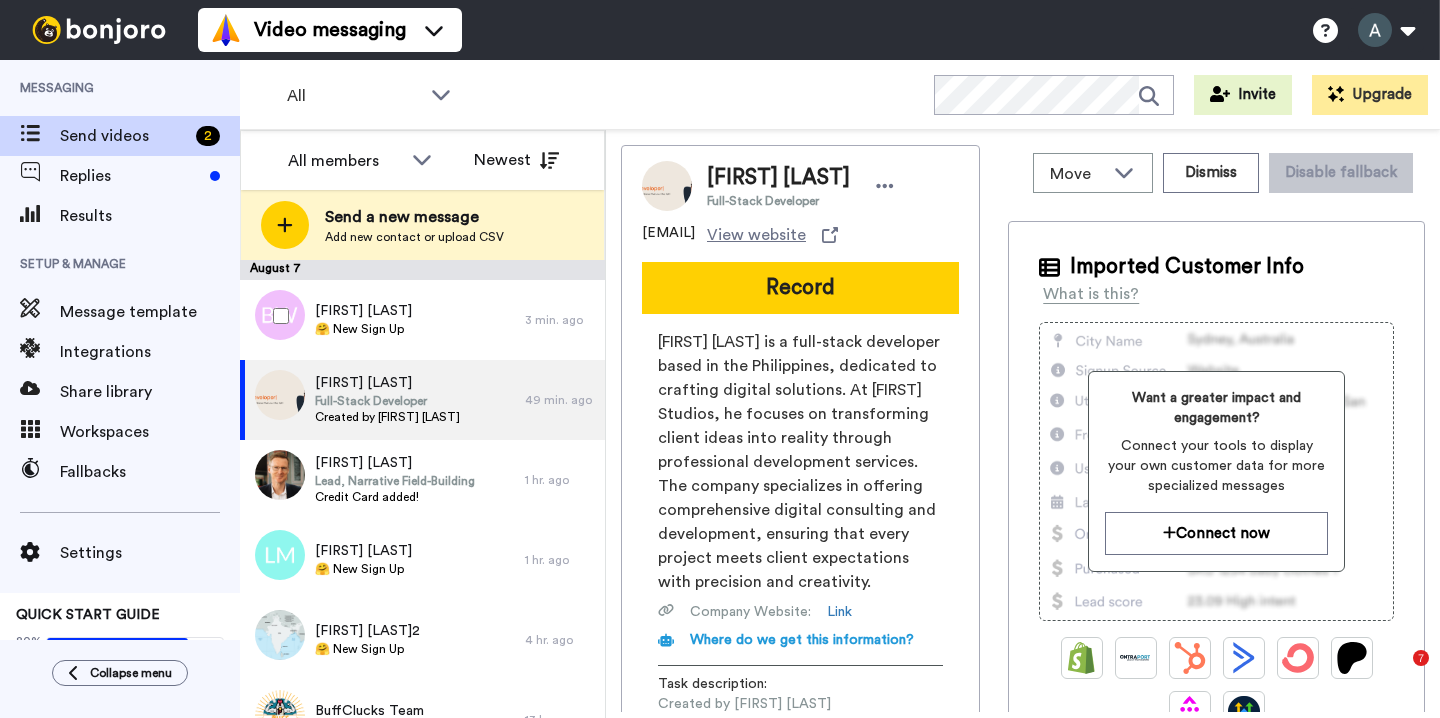 scroll, scrollTop: 0, scrollLeft: 0, axis: both 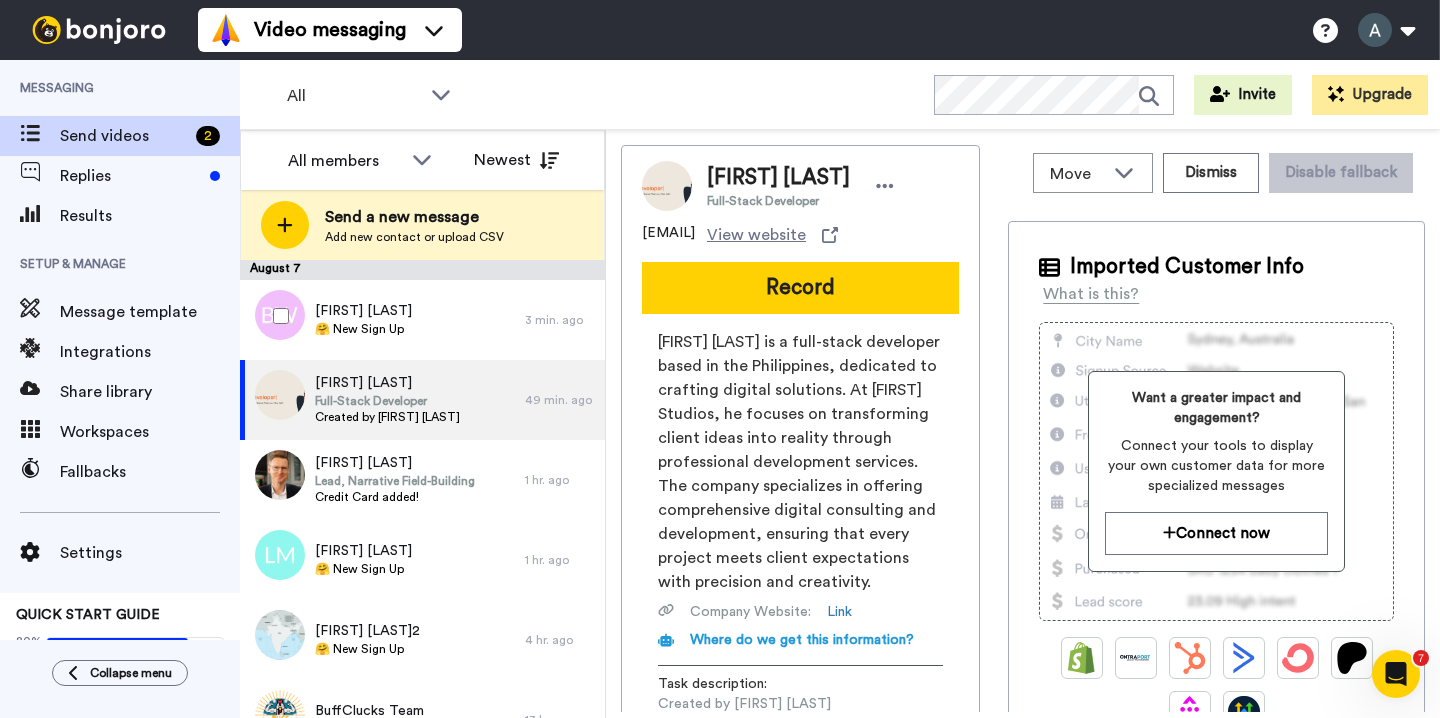 click on "[FIRST] [LAST] 🤗 New Sign Up" at bounding box center [382, 320] 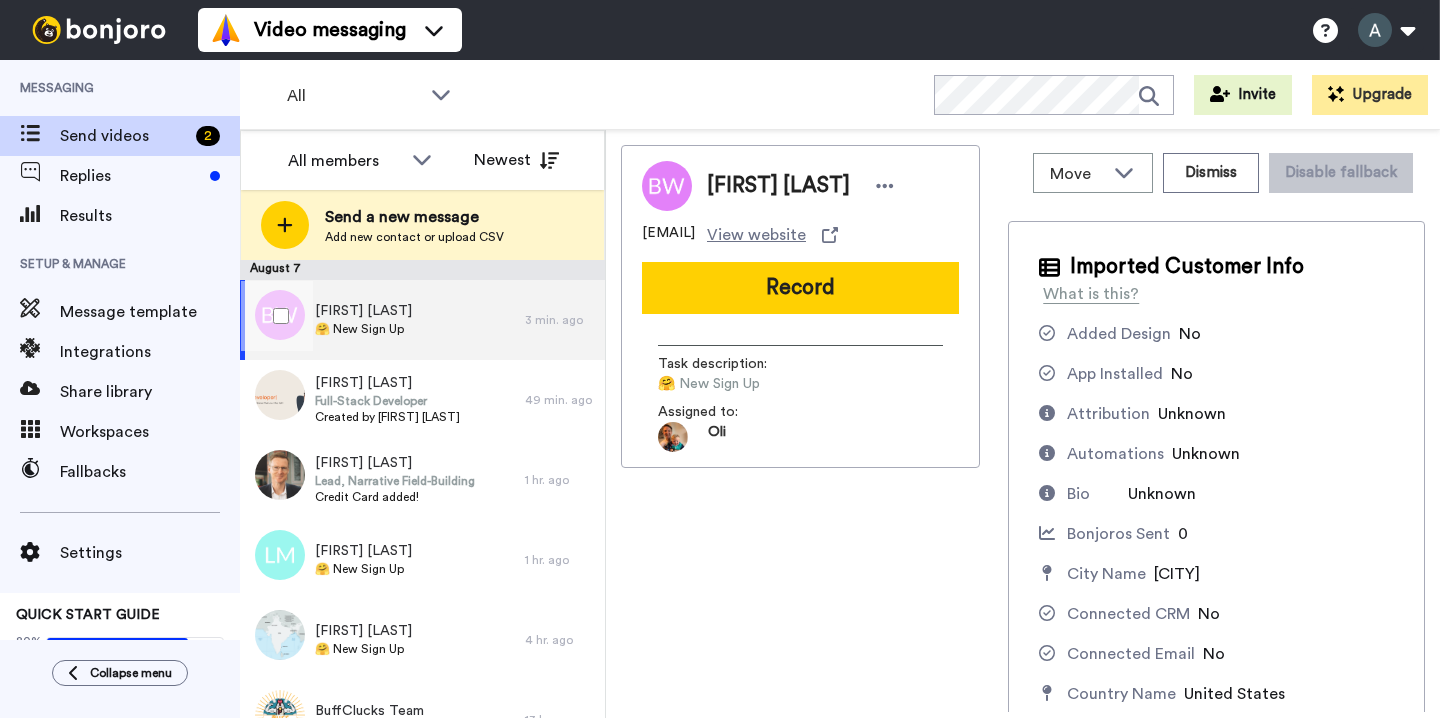 scroll, scrollTop: 0, scrollLeft: 0, axis: both 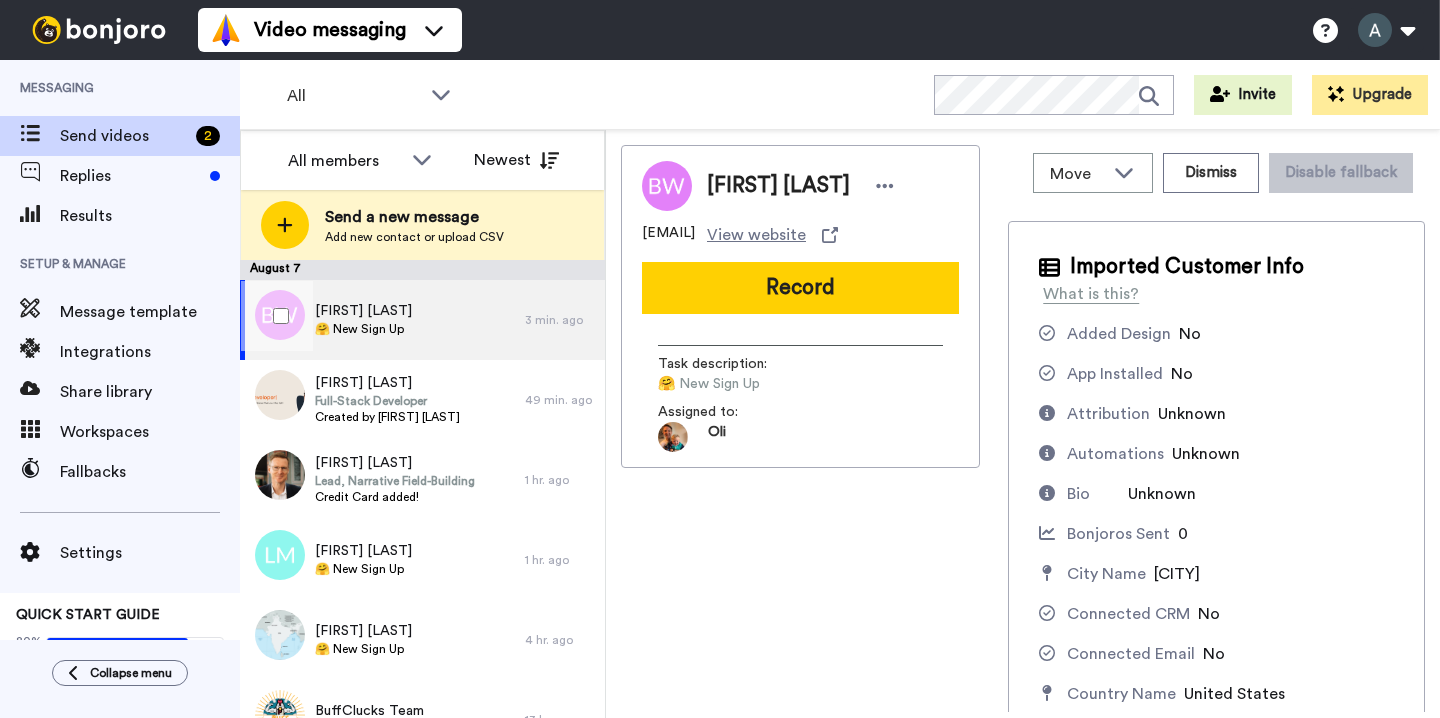 click on "[FIRST] [LAST] 🤗 New Sign Up" at bounding box center [382, 320] 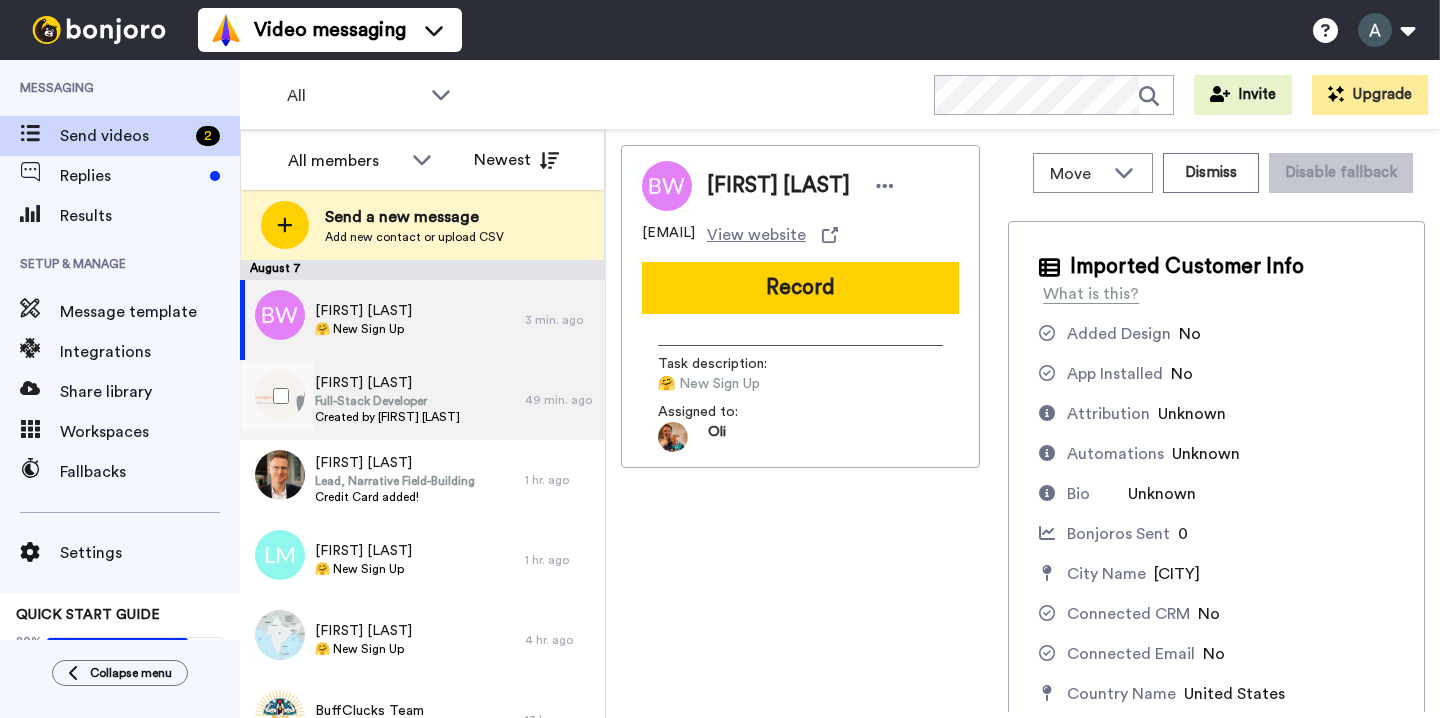 click on "[FIRST] [LAST]" at bounding box center (387, 383) 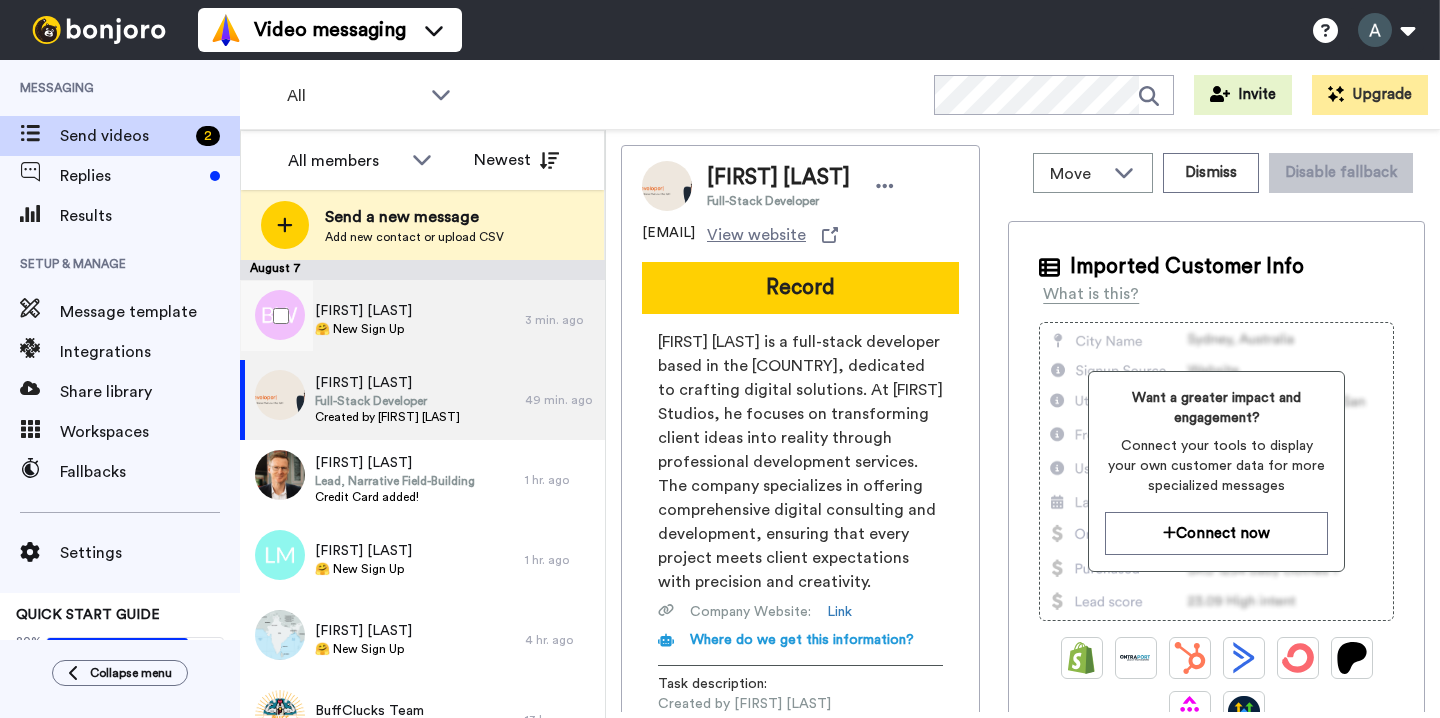 click on "[FIRST] [LAST] 🤗 New Sign Up" at bounding box center [382, 320] 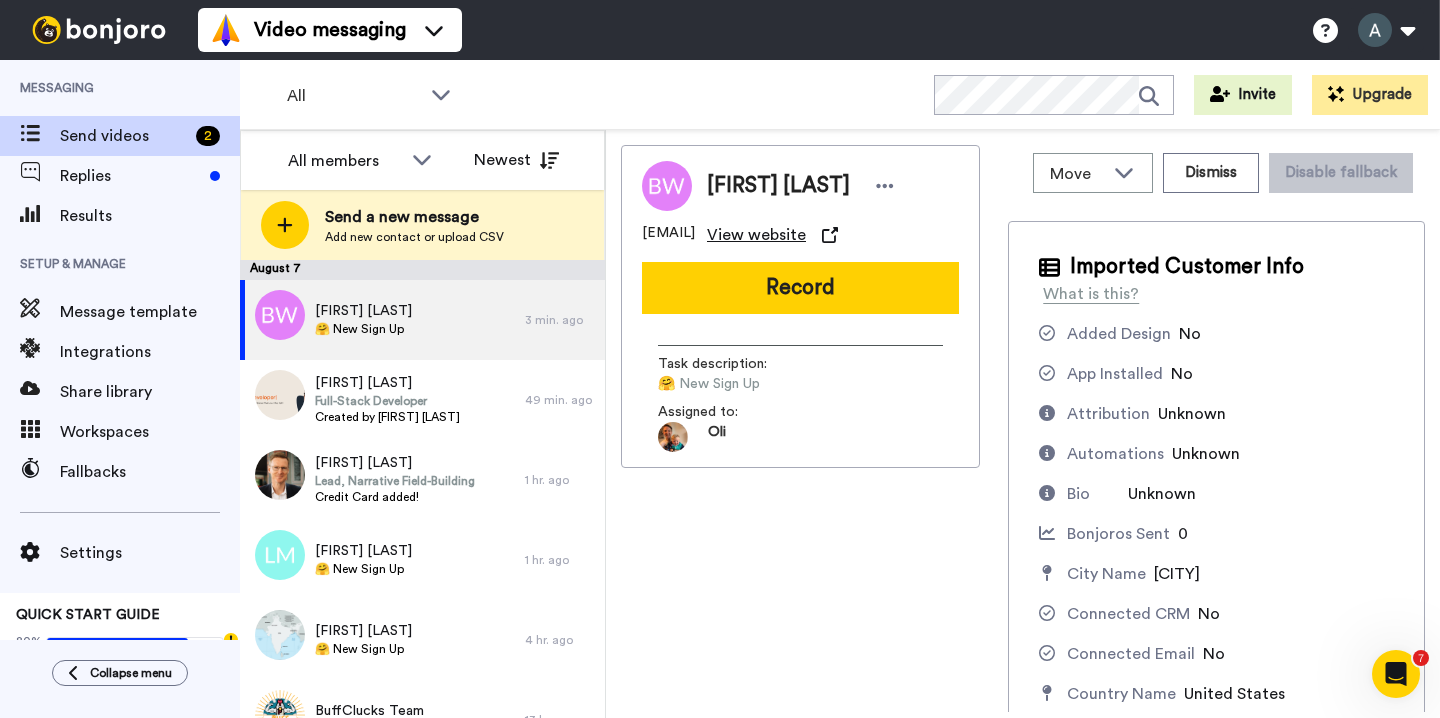 scroll, scrollTop: 0, scrollLeft: 0, axis: both 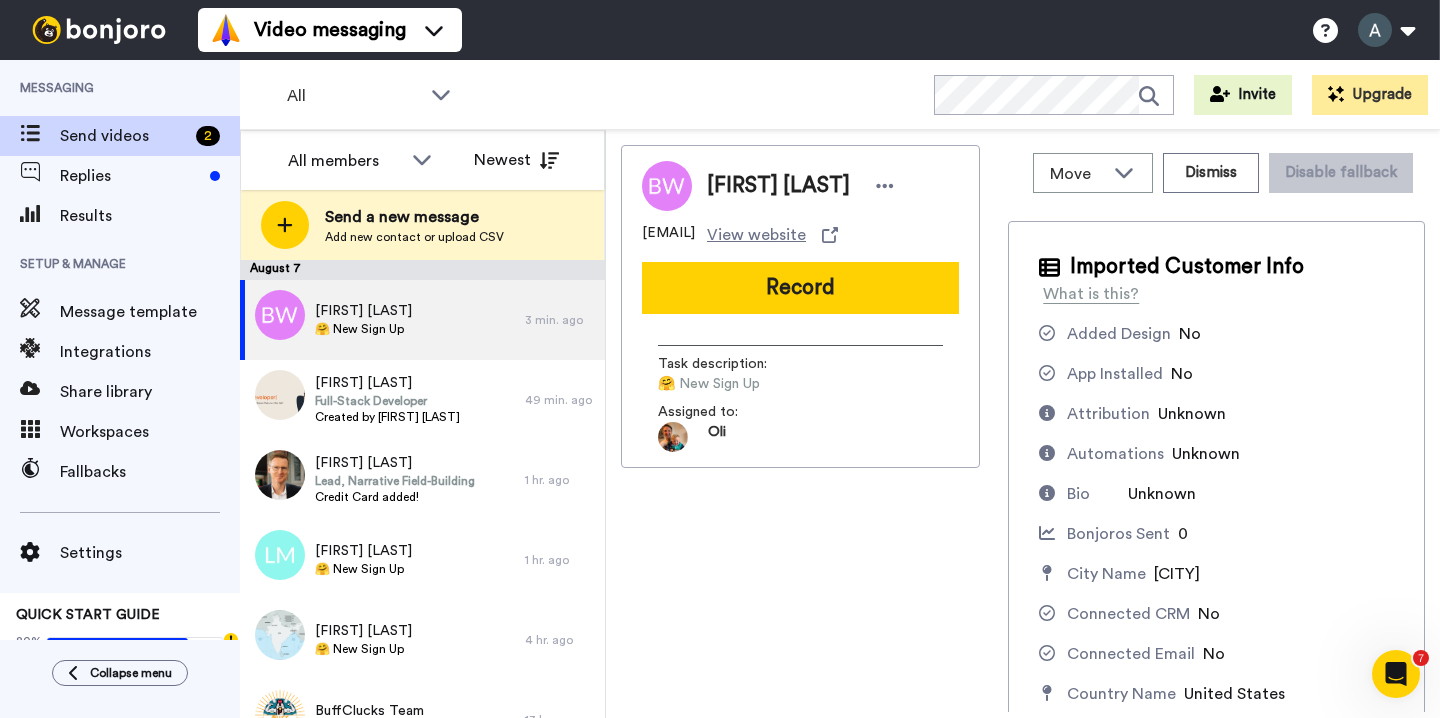 click on "[USERNAME]@[EXAMPLE.COM]" at bounding box center [668, 235] 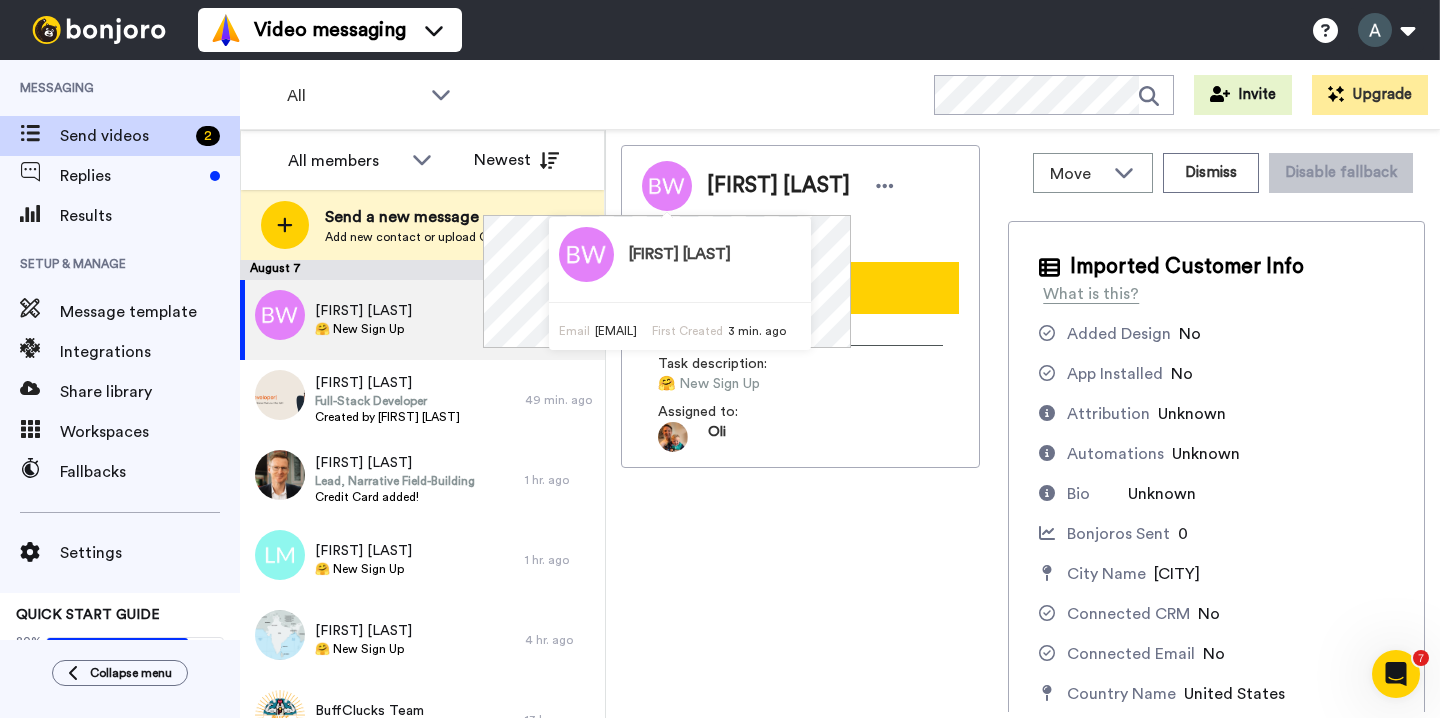click on "Brett Weston info@elevatehopechurch.org View website Record Task description : 🤗 New Sign Up Assigned to: Oli" at bounding box center [800, 428] 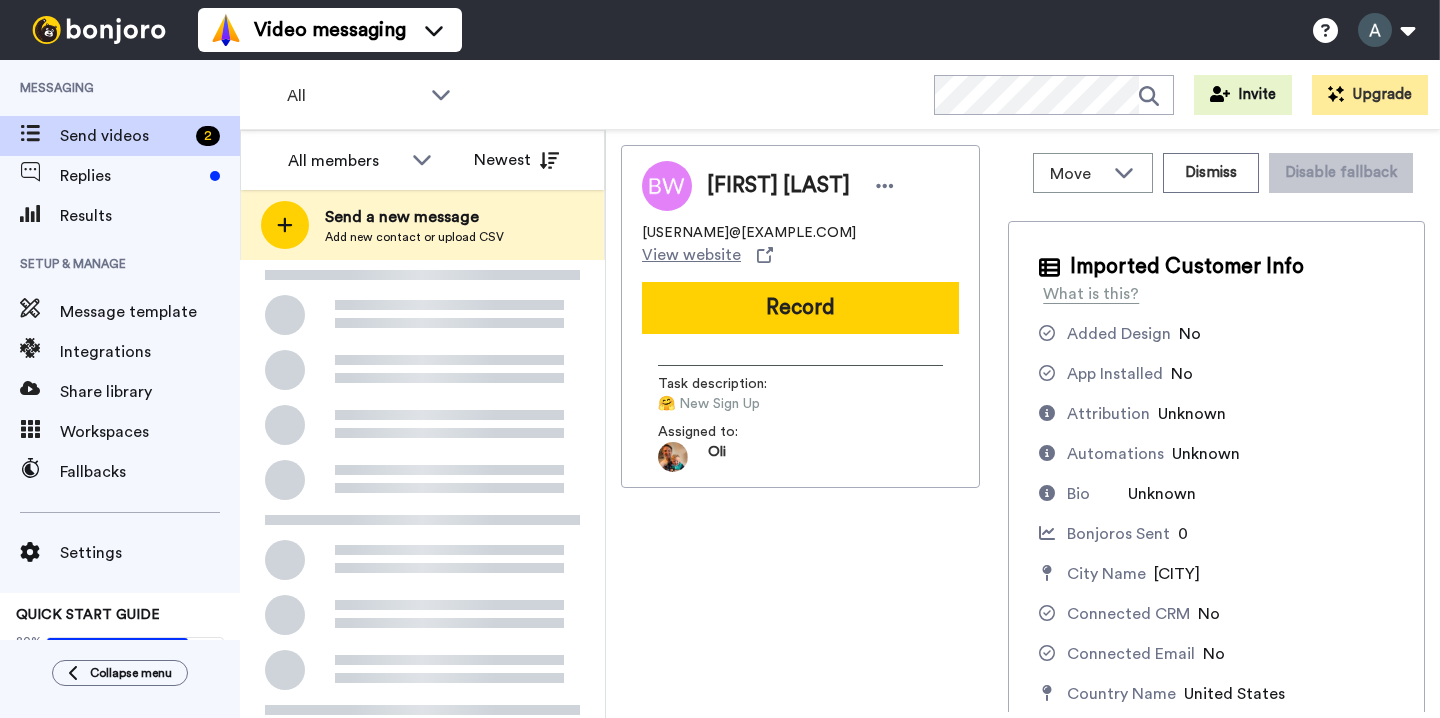 scroll, scrollTop: 0, scrollLeft: 0, axis: both 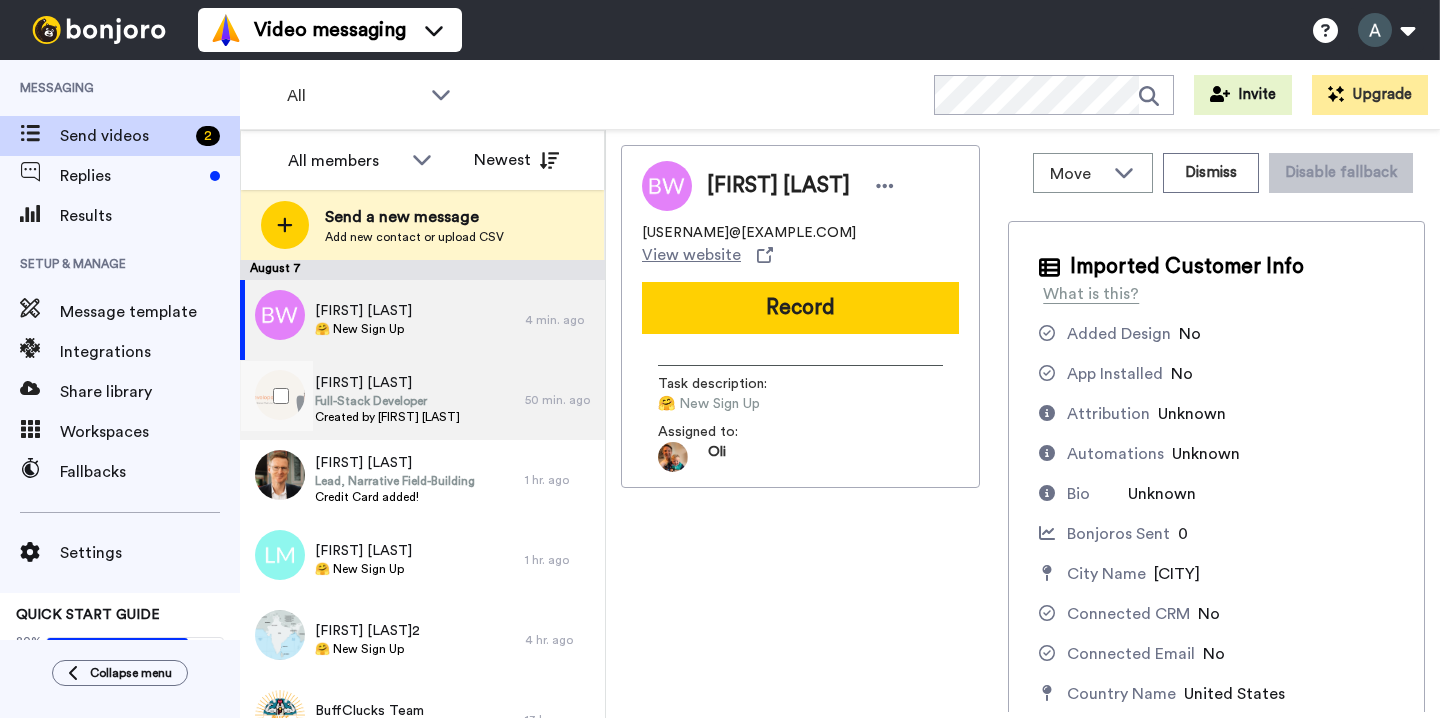 click on "[FIRST] [LAST]" at bounding box center (387, 383) 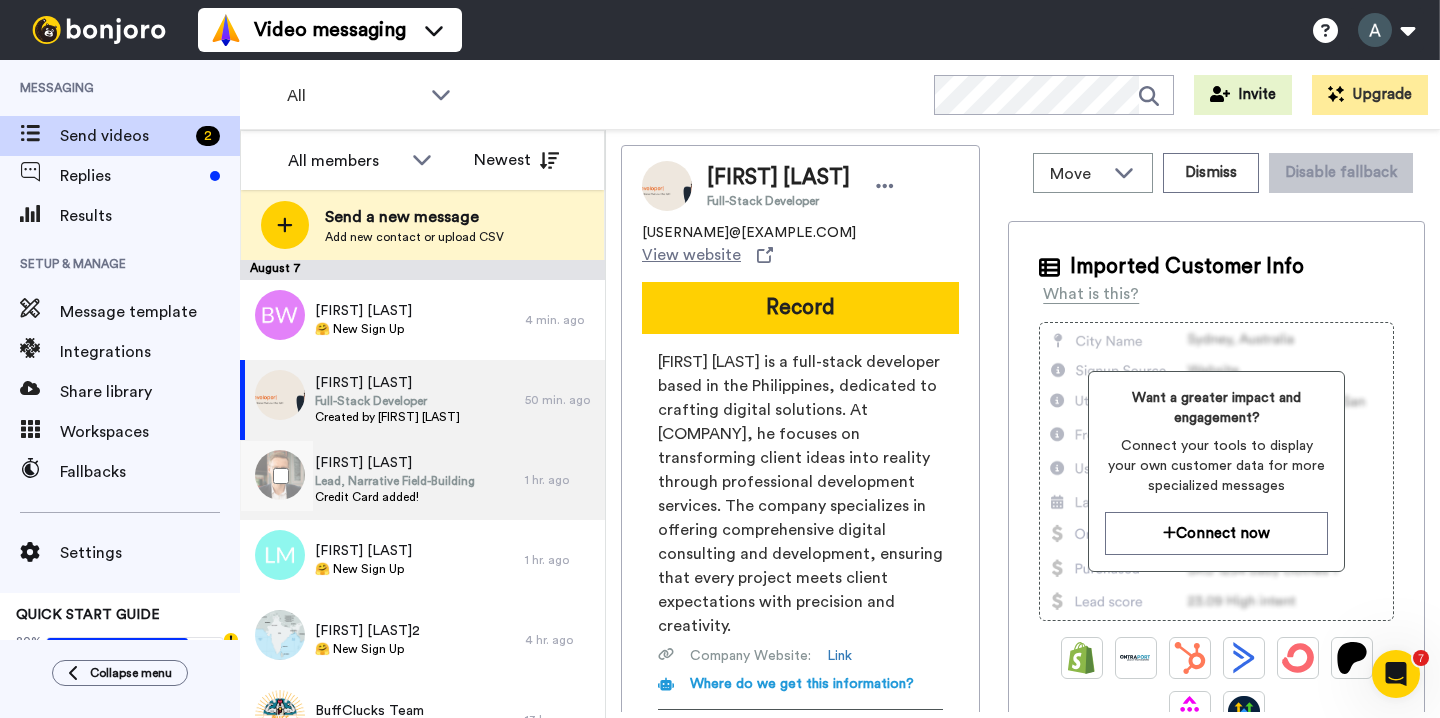 scroll, scrollTop: 0, scrollLeft: 0, axis: both 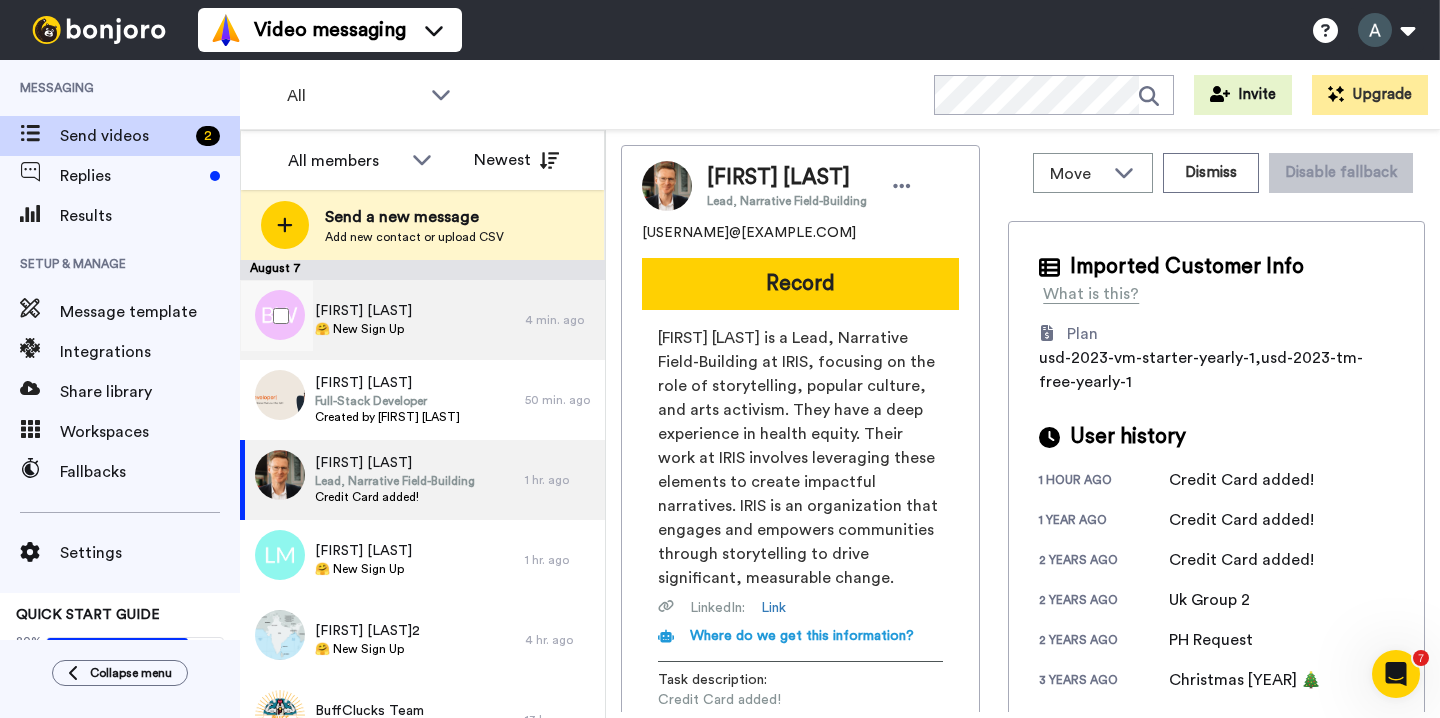 click on "[FIRST] [LAST] 🤗 New Sign Up" at bounding box center (382, 320) 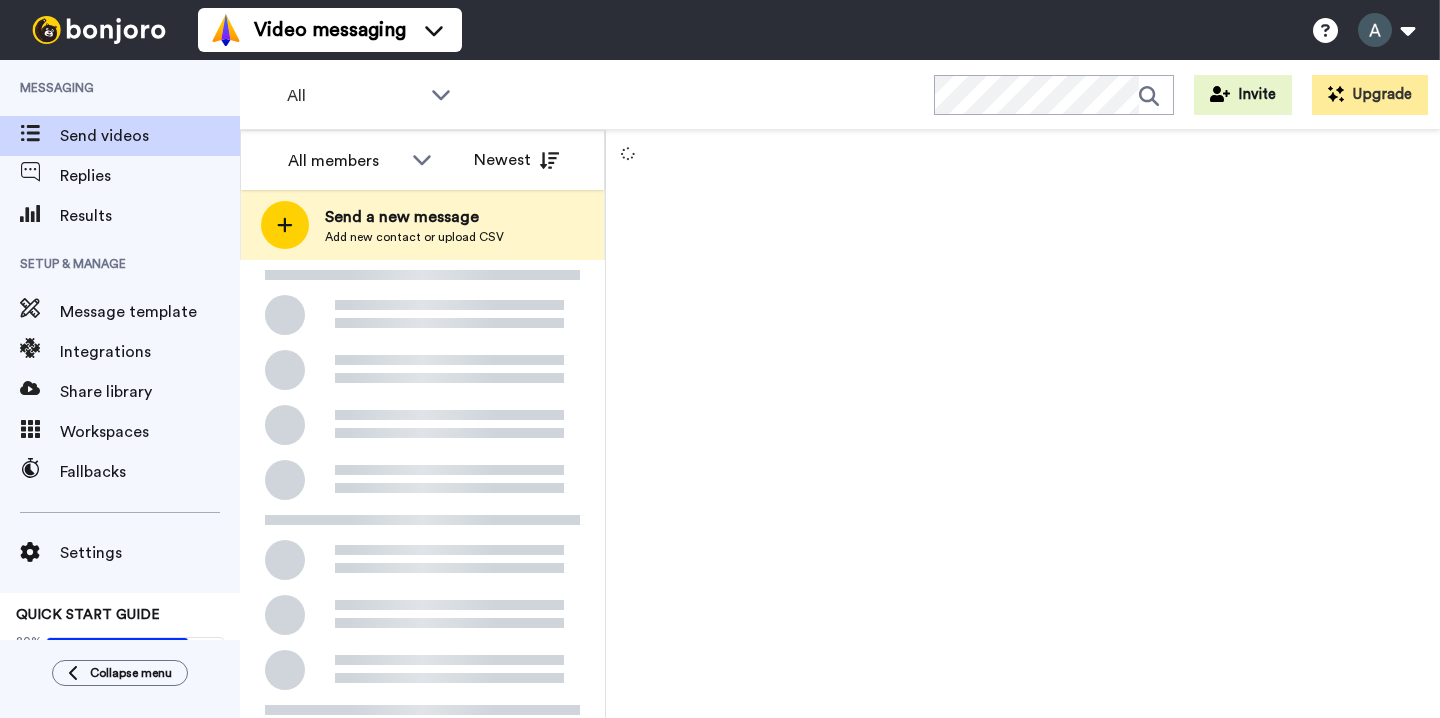 scroll, scrollTop: 0, scrollLeft: 0, axis: both 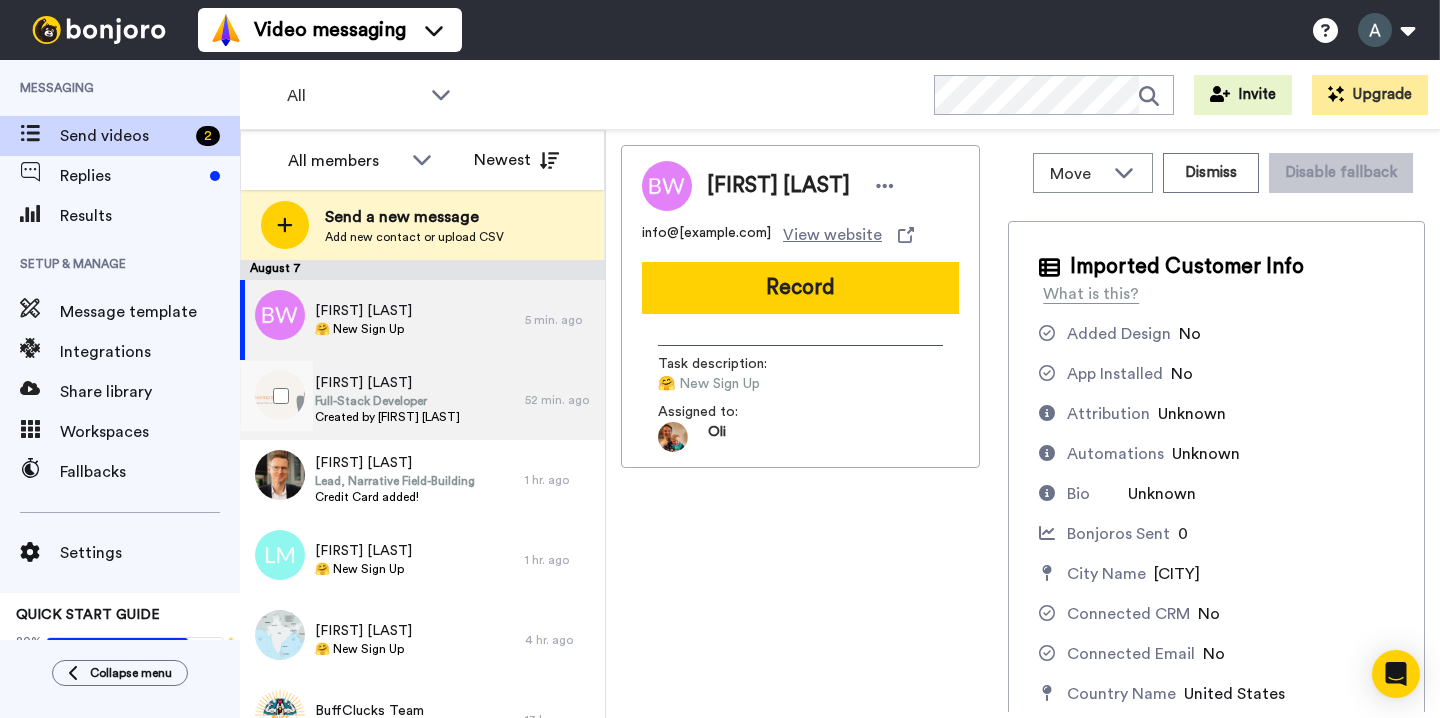 click on "[FIRST] [LAST]" at bounding box center (387, 383) 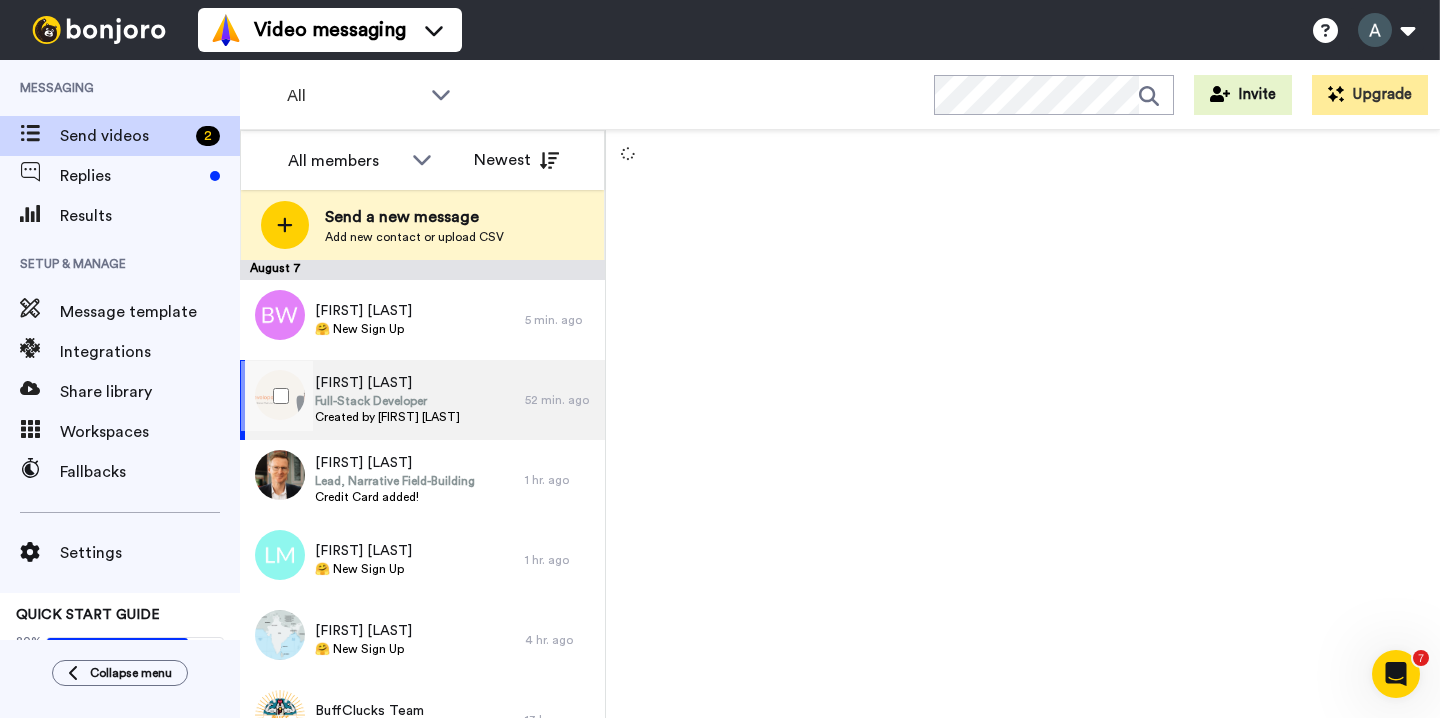 scroll, scrollTop: 0, scrollLeft: 0, axis: both 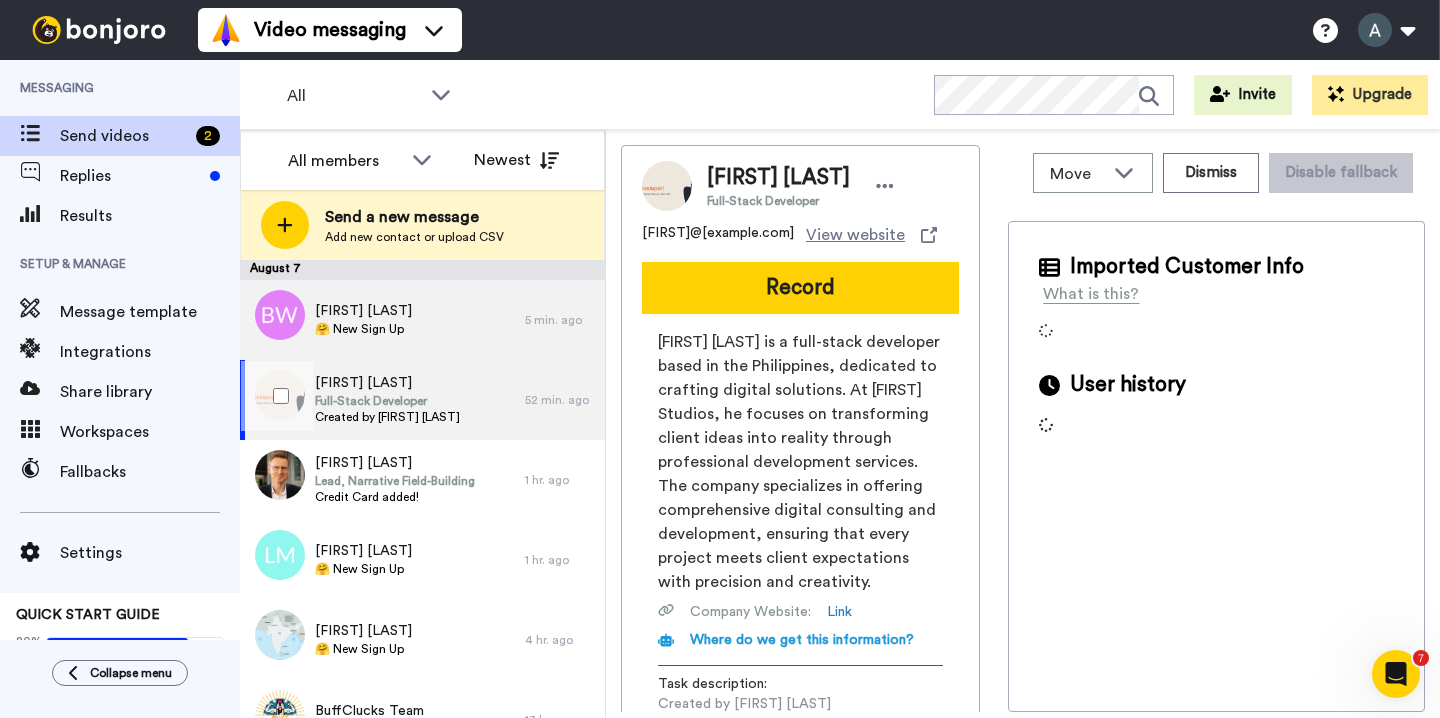 click on "[FIRST] [LAST] 🤗 New Sign Up" at bounding box center [382, 320] 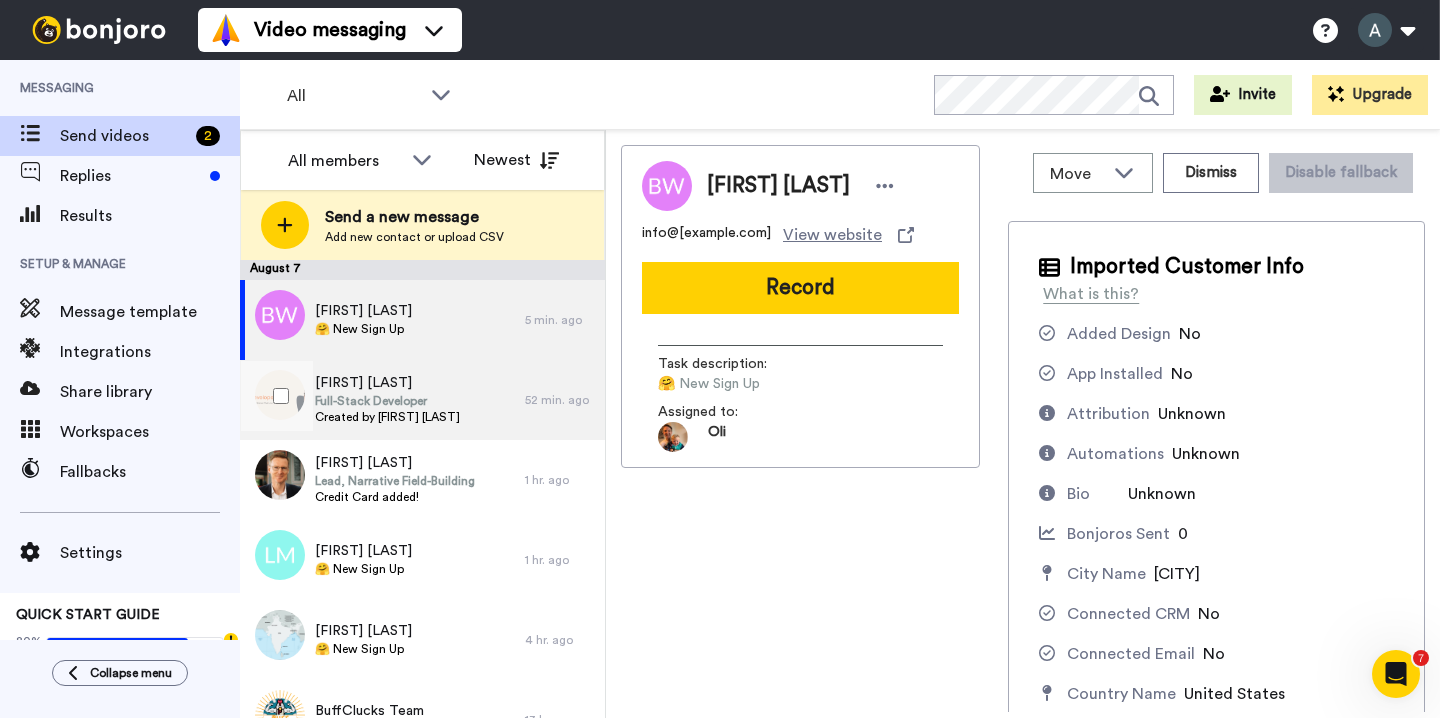 click on "[FIRST] [LAST] Full-Stack Developer Created by [FIRST] [LAST]" at bounding box center (382, 400) 